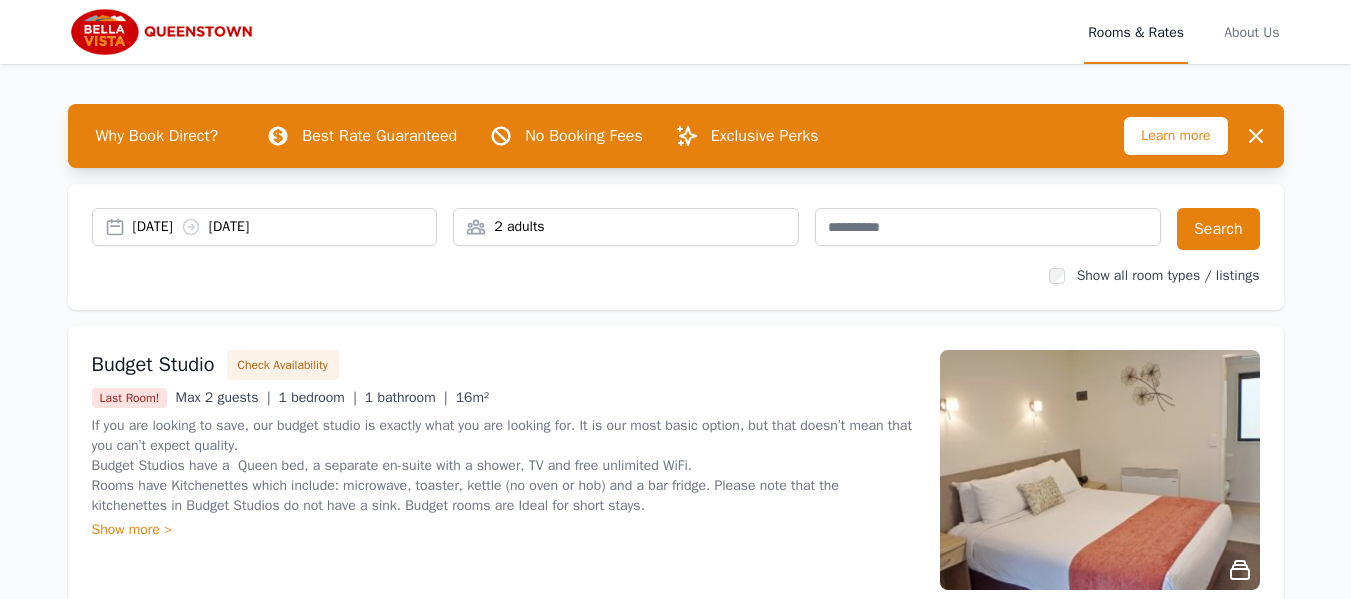 scroll, scrollTop: 0, scrollLeft: 0, axis: both 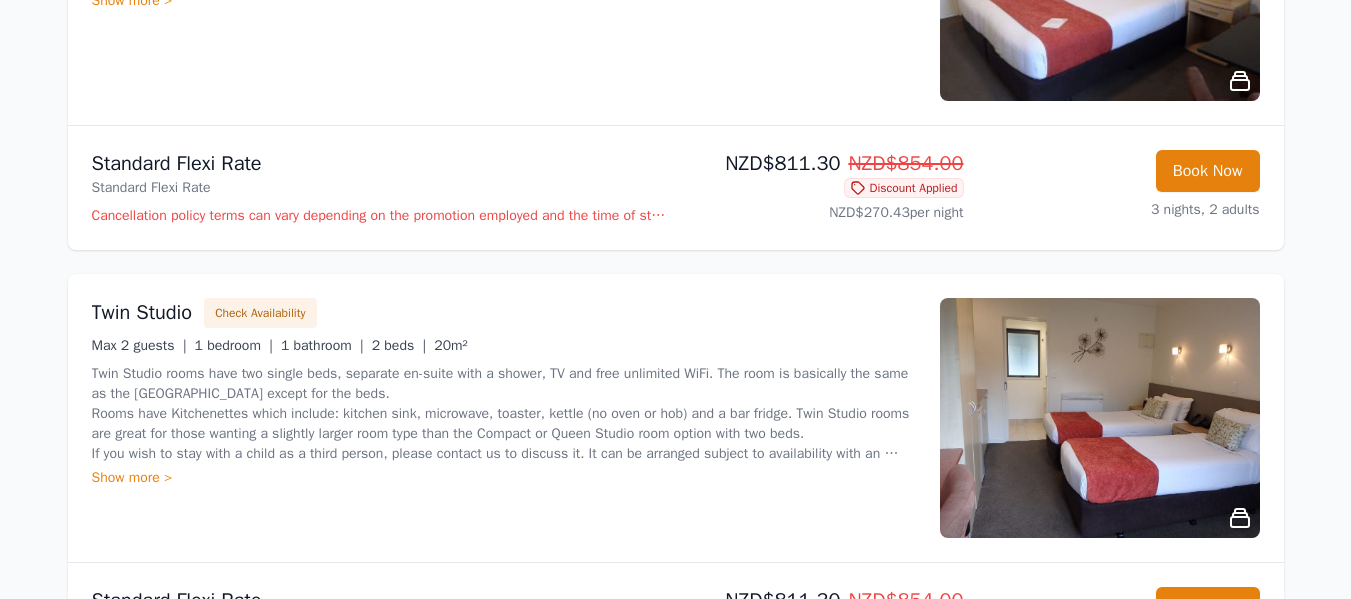 click on "Show more >" at bounding box center (504, 478) 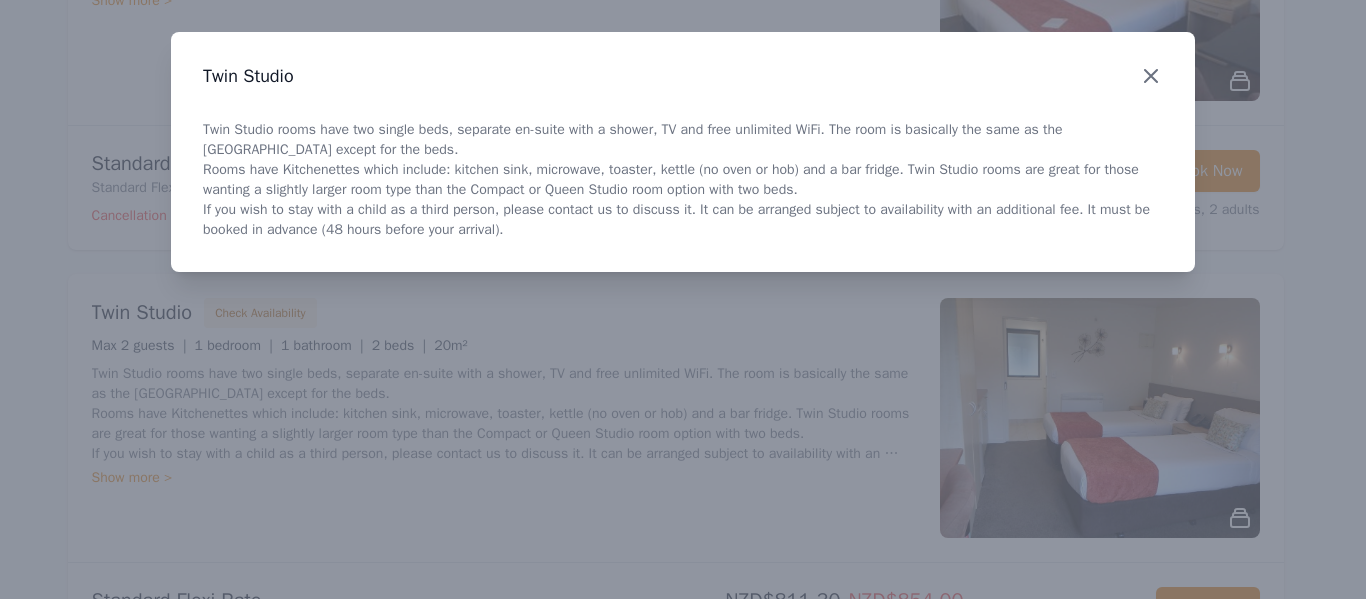 click 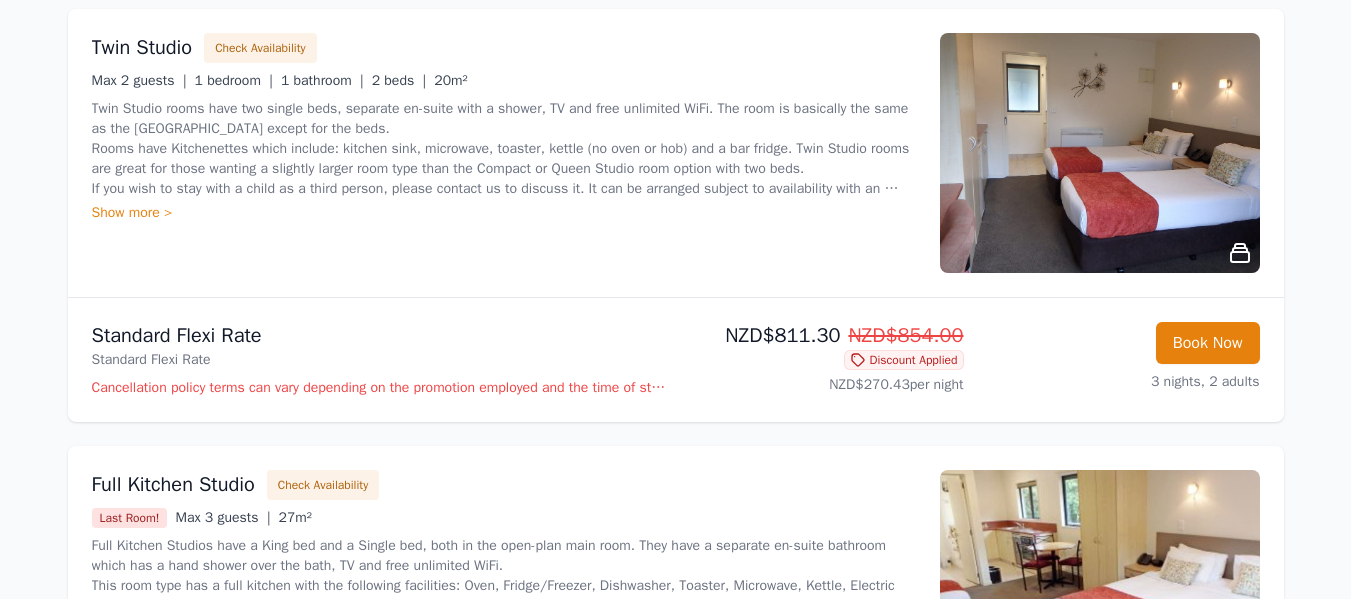 scroll, scrollTop: 2100, scrollLeft: 0, axis: vertical 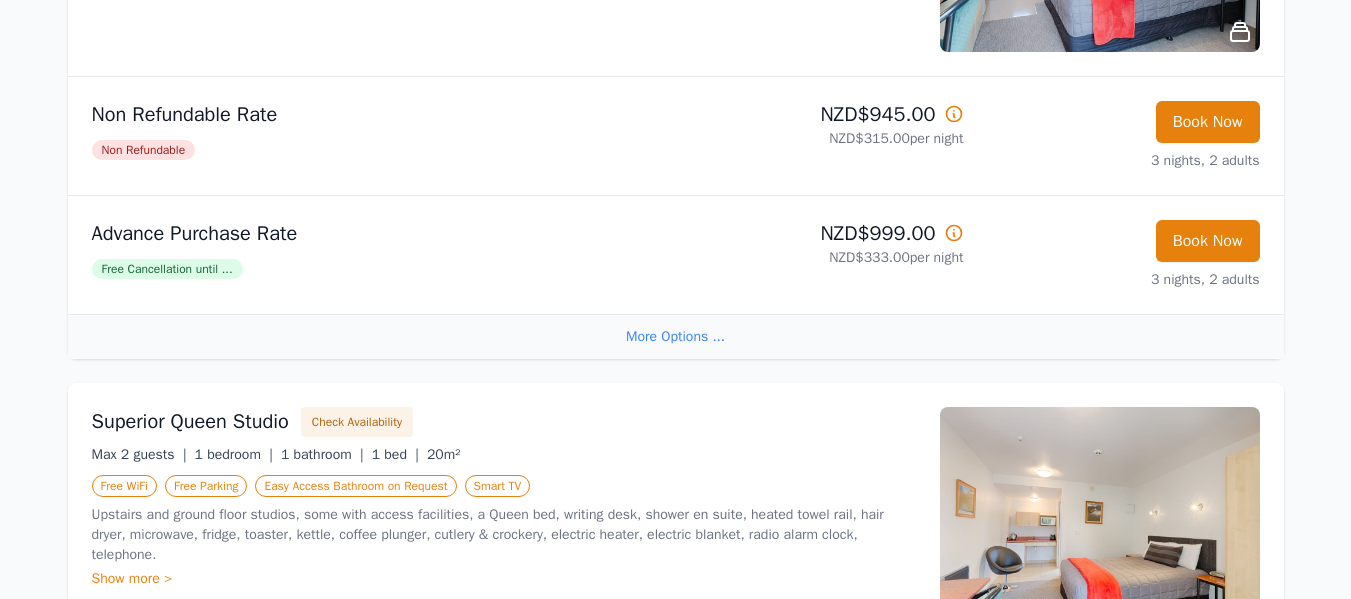 click on "More Options ..." at bounding box center [676, 336] 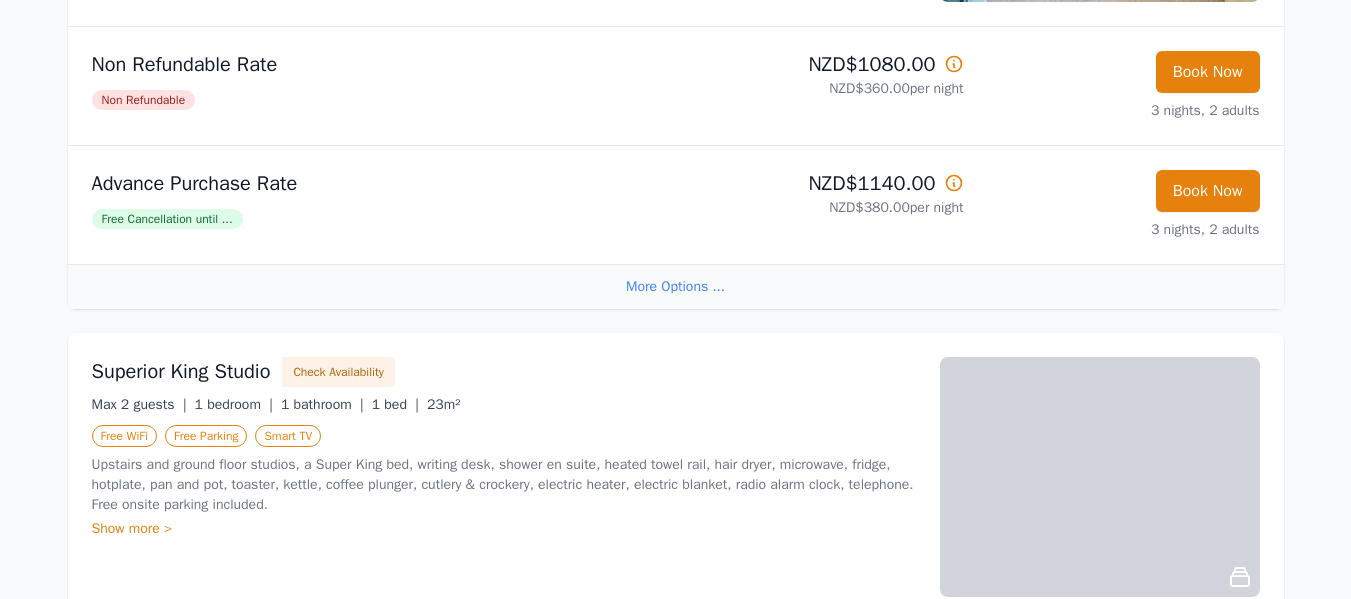 scroll, scrollTop: 1000, scrollLeft: 0, axis: vertical 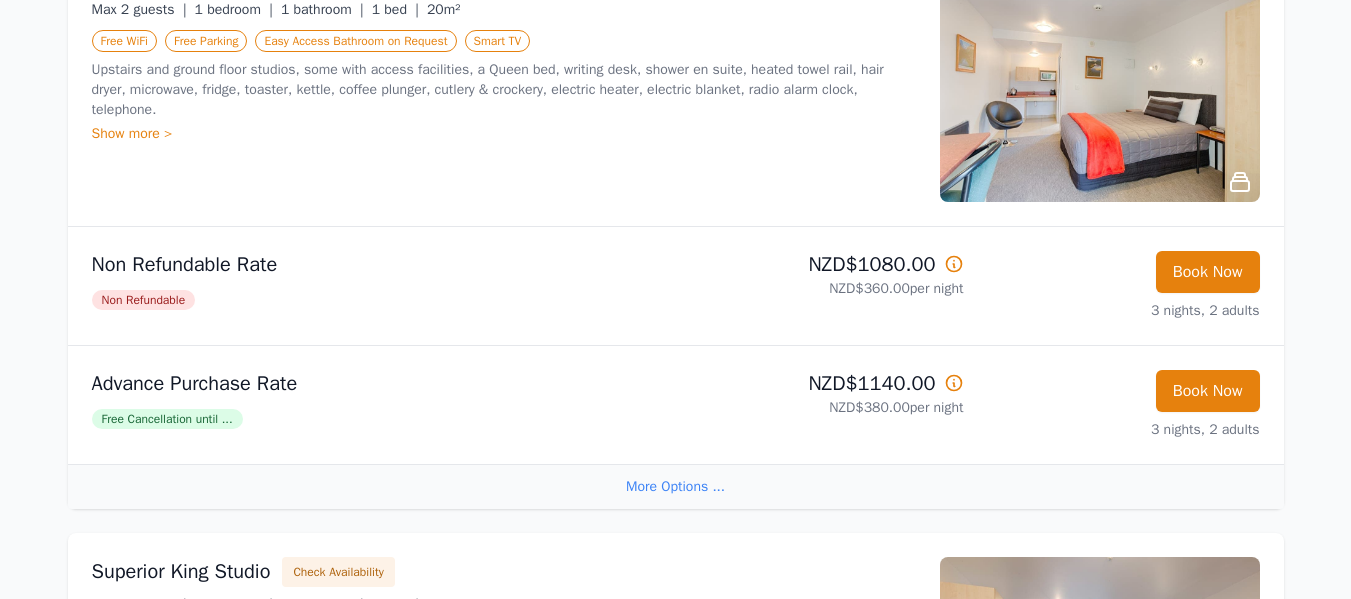 click 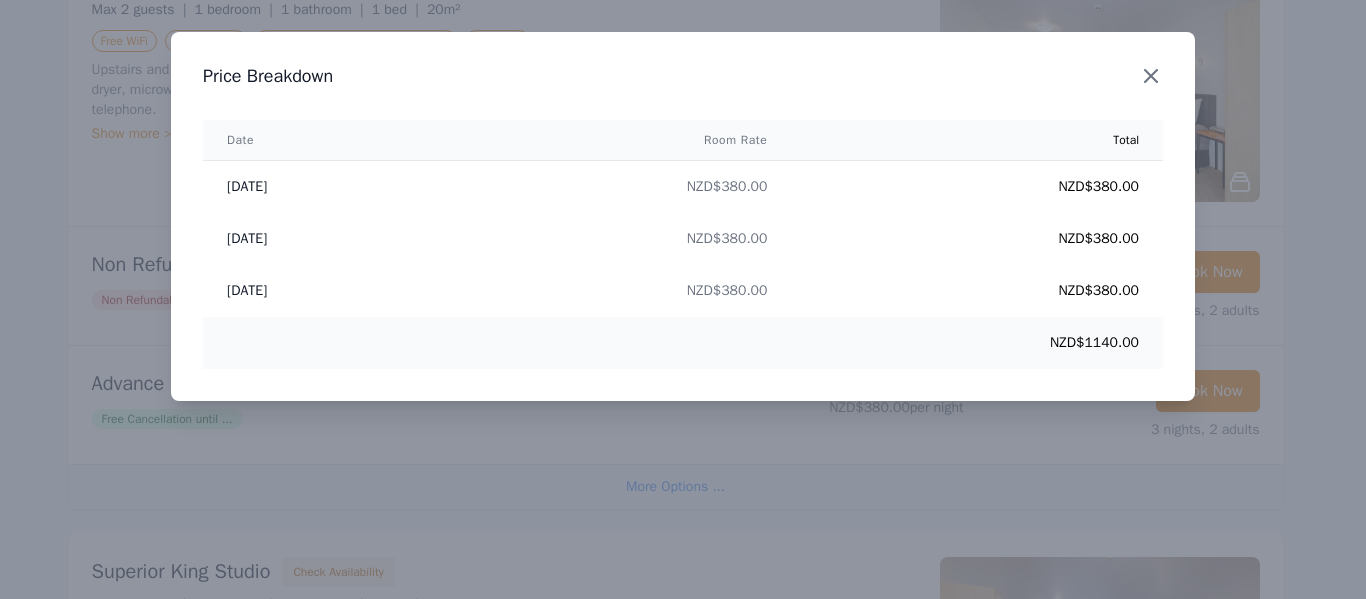 click 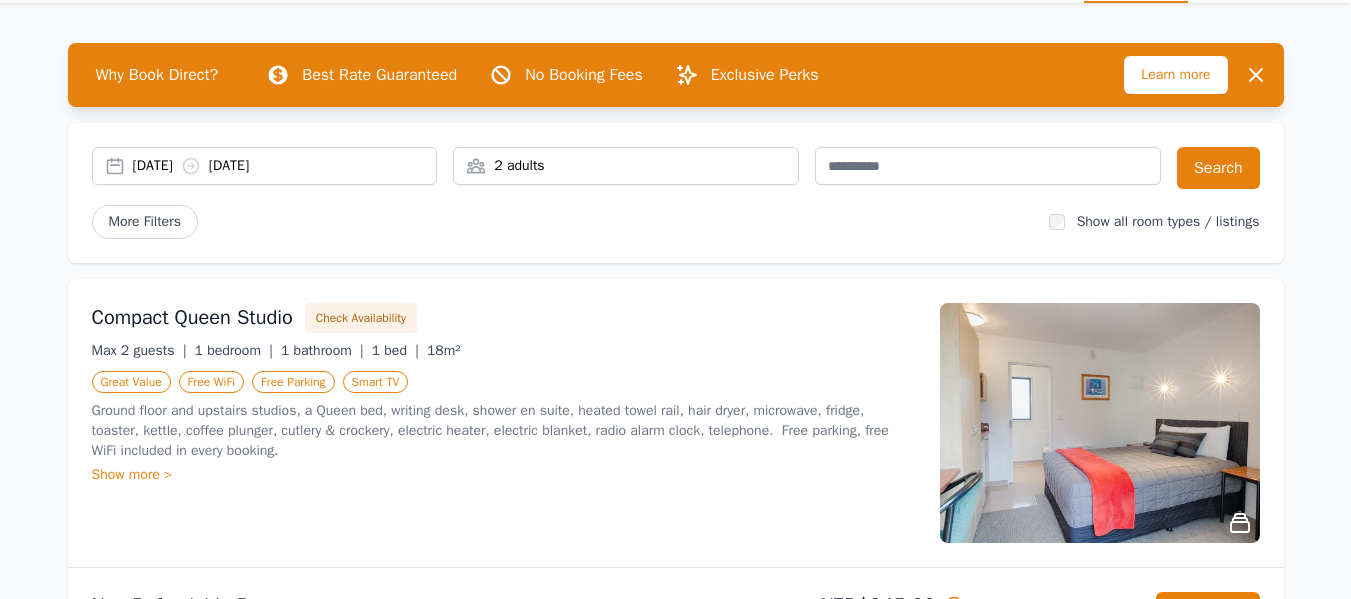 scroll, scrollTop: 0, scrollLeft: 0, axis: both 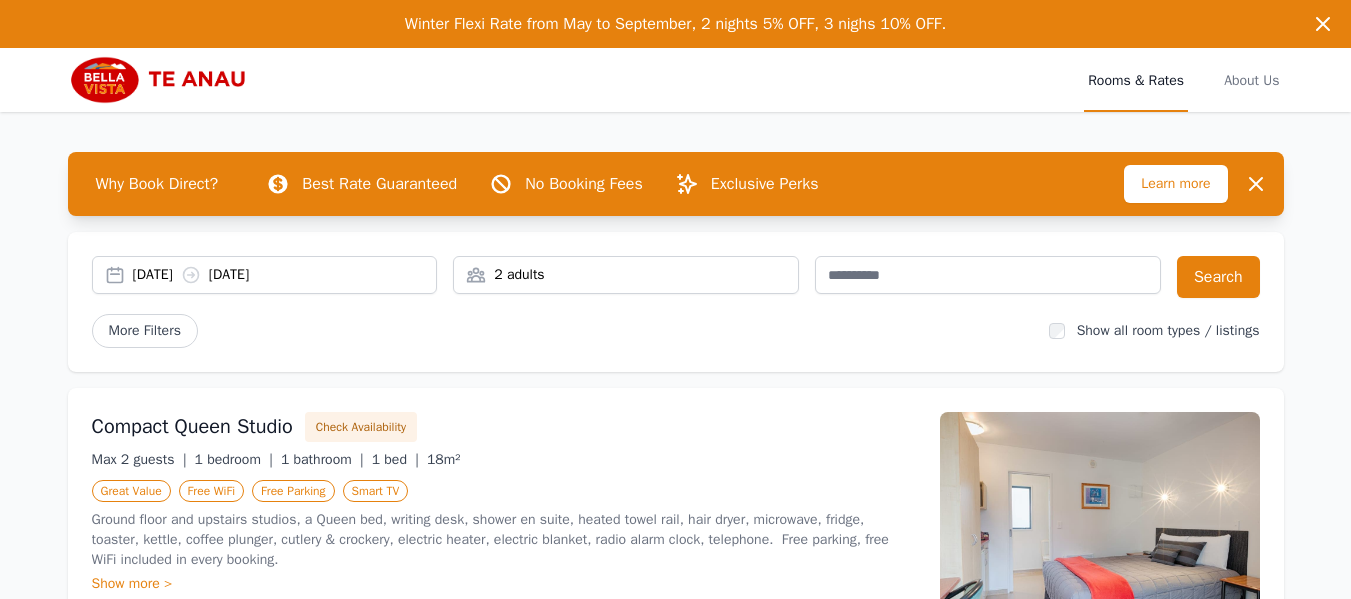click on "27 Jan 2026 30 Jan 2026" at bounding box center (285, 275) 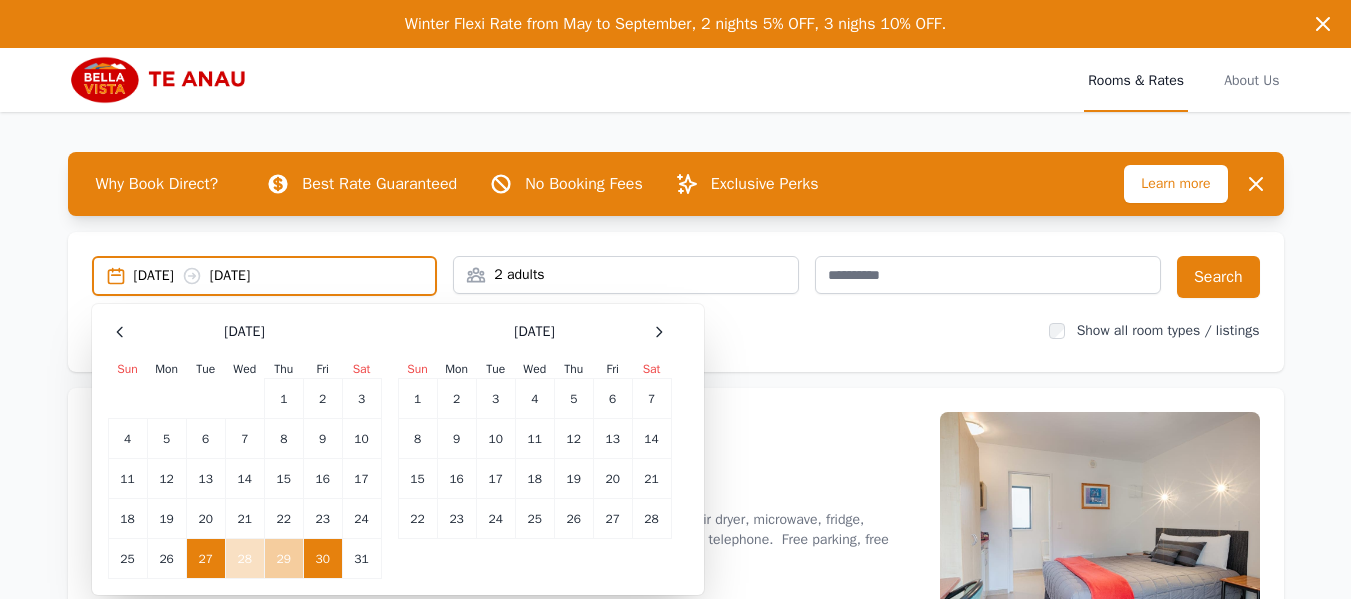 click on "29" at bounding box center [283, 559] 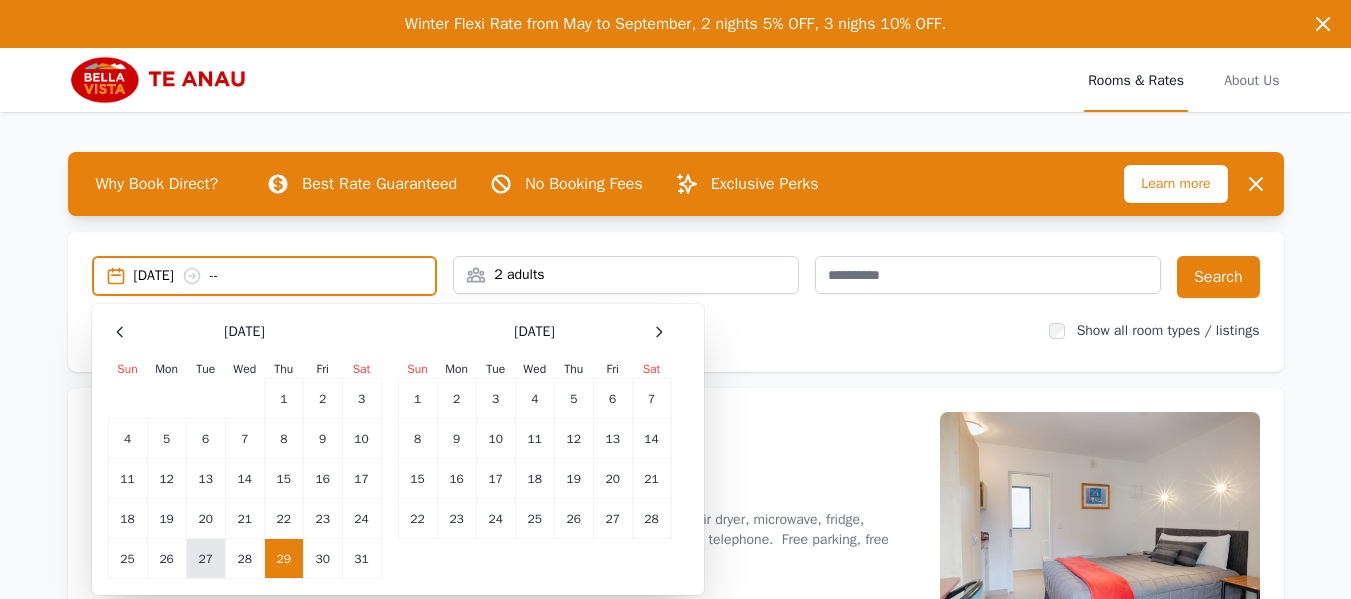 click on "27" at bounding box center (205, 559) 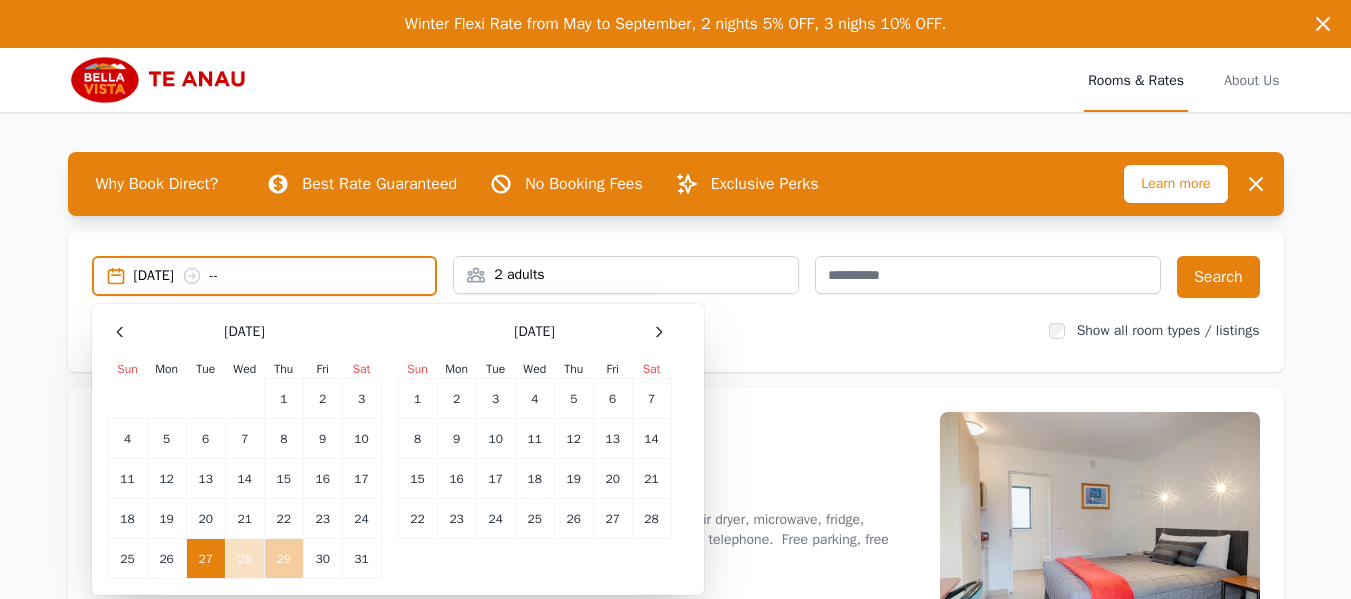 click on "29" at bounding box center (283, 559) 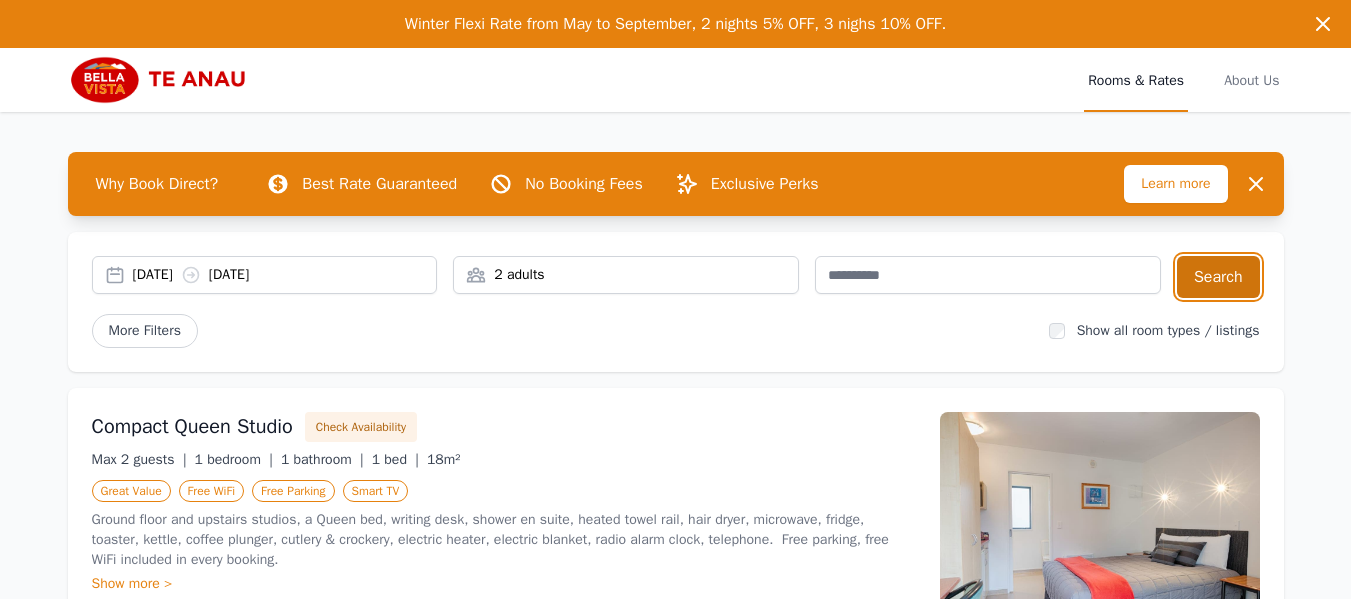 click on "Search" at bounding box center (1218, 277) 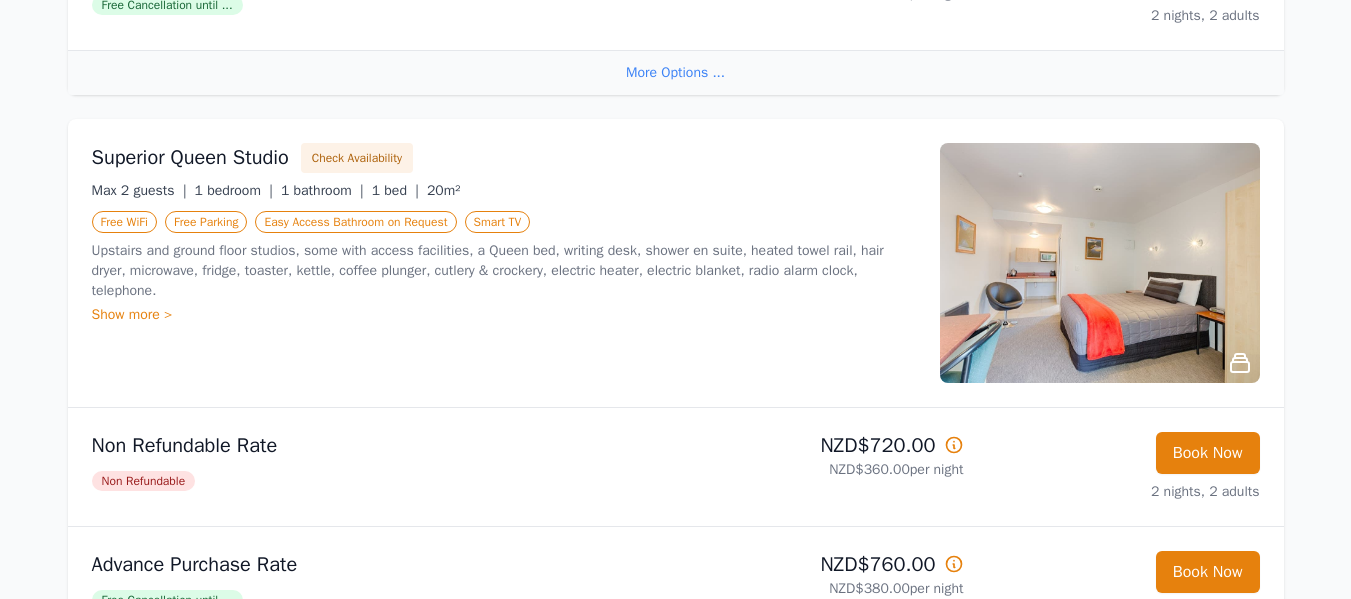 scroll, scrollTop: 900, scrollLeft: 0, axis: vertical 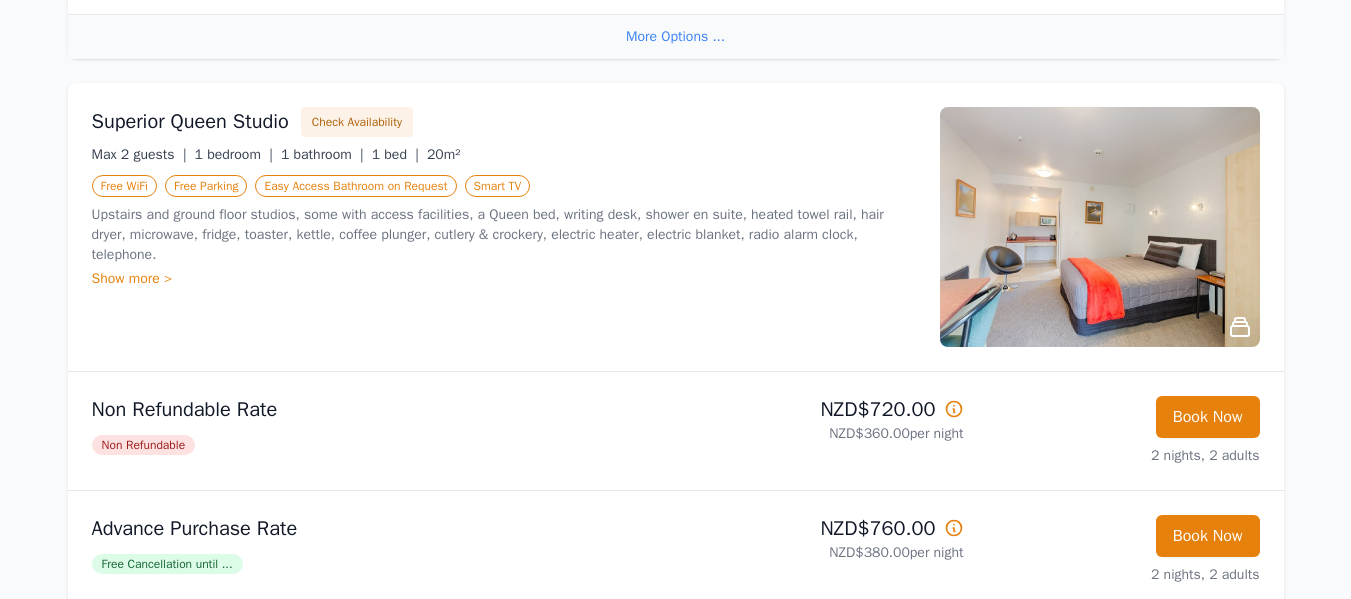 click on "More Options ..." at bounding box center (676, 36) 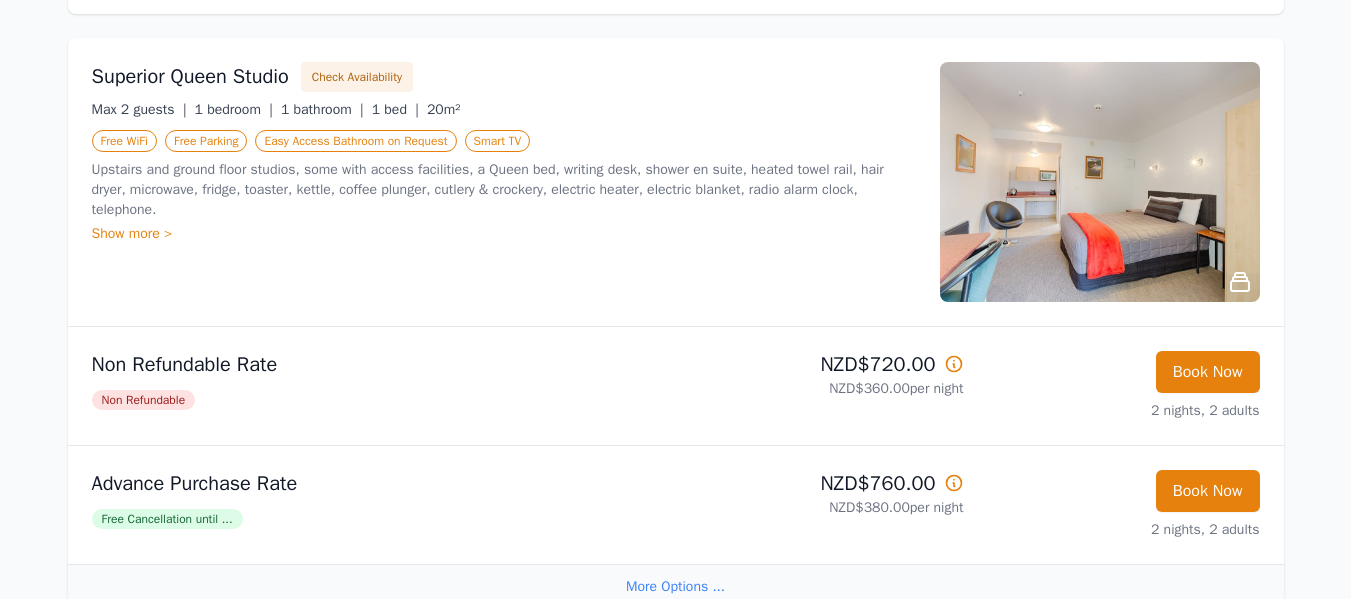 click at bounding box center [1100, 182] 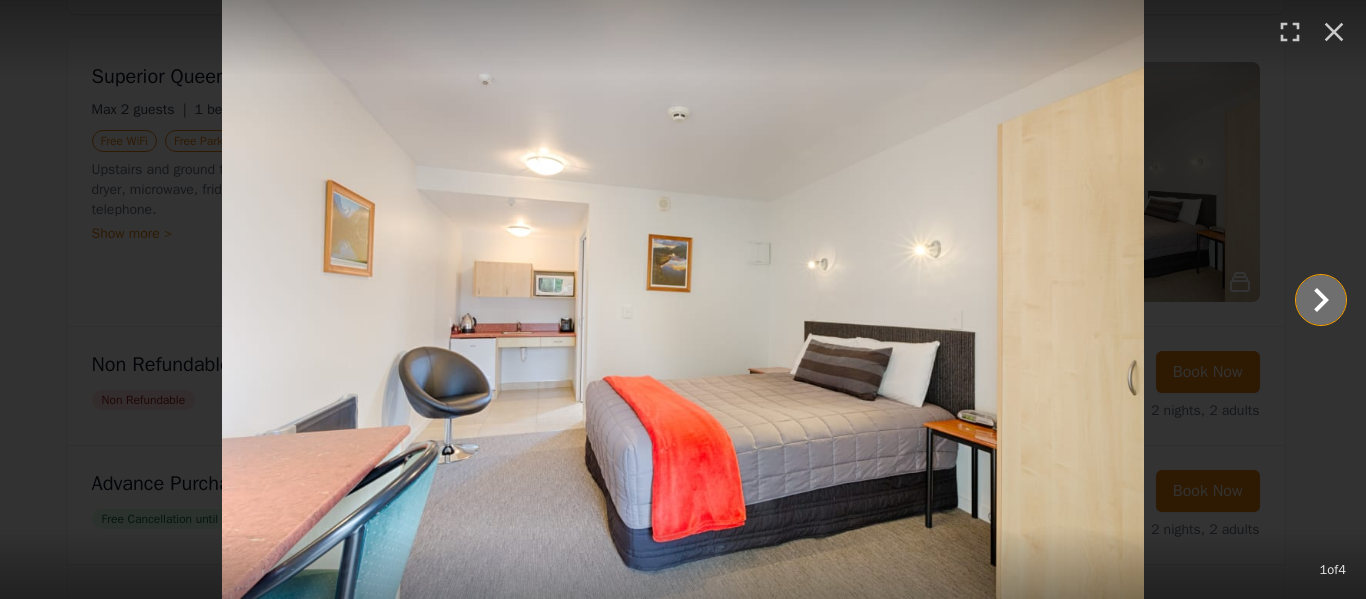 click 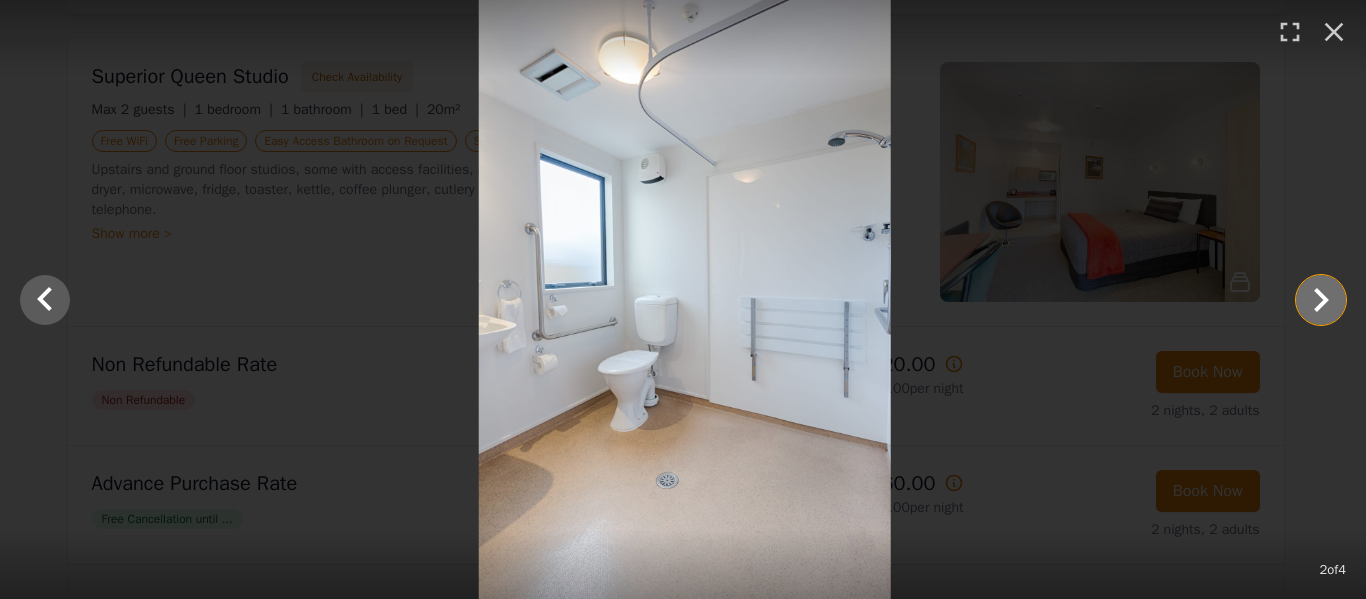 click 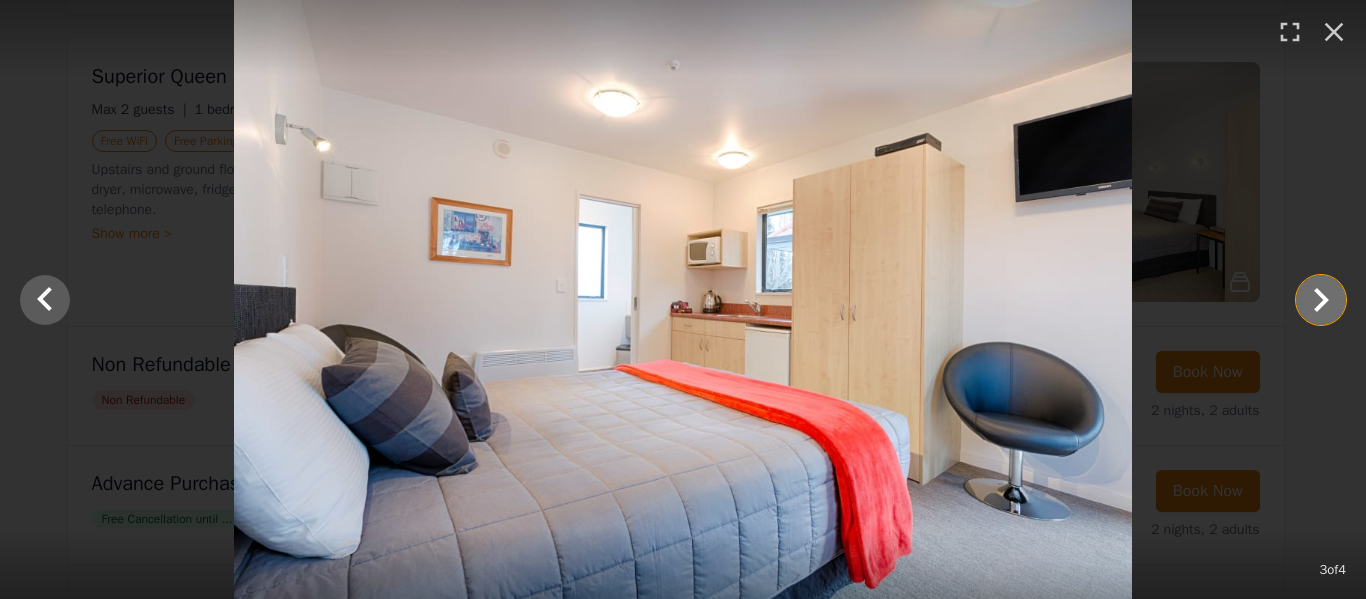 click 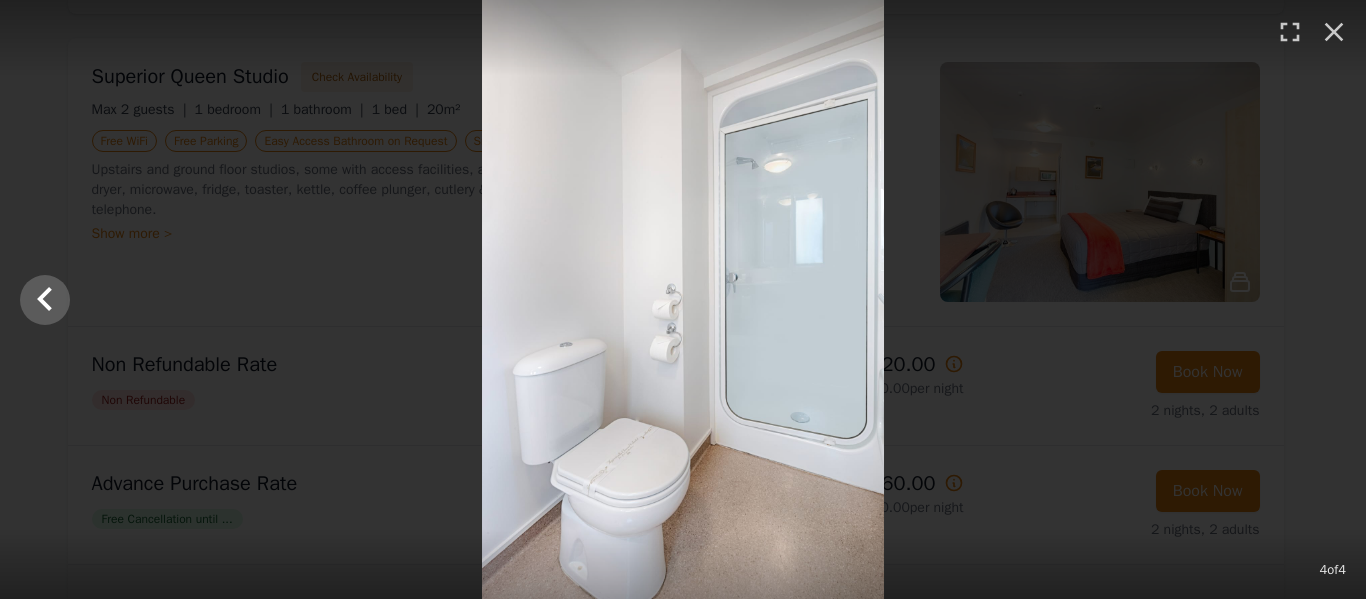click at bounding box center [683, 299] 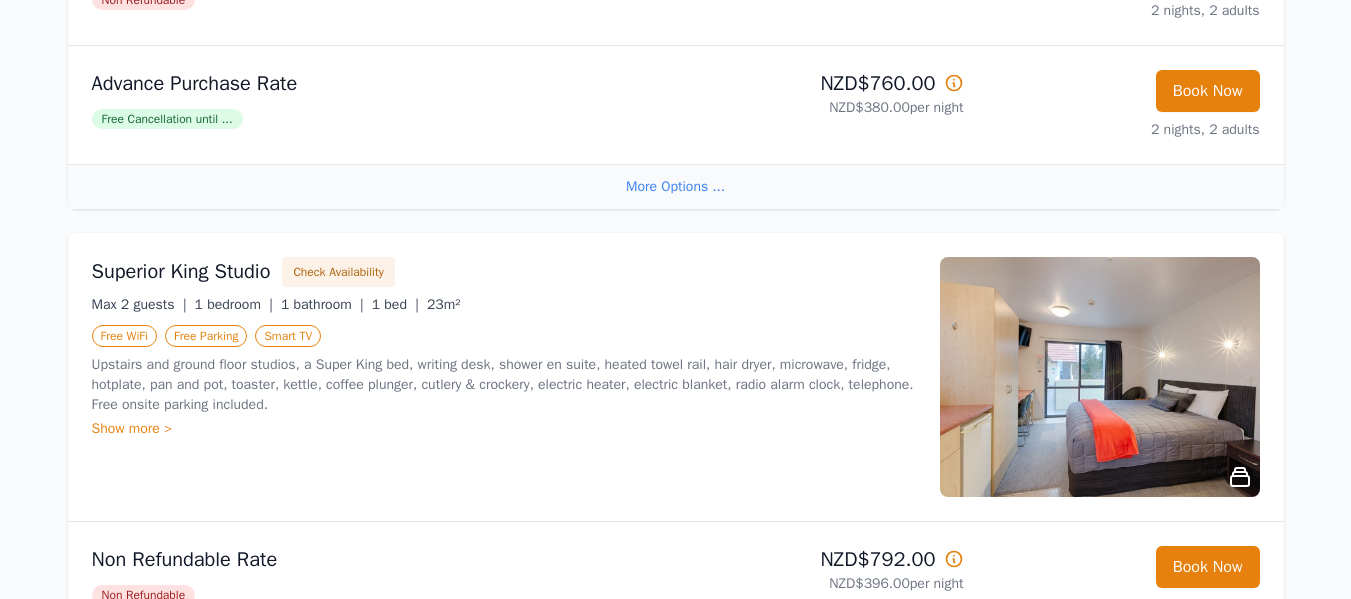 scroll, scrollTop: 1100, scrollLeft: 0, axis: vertical 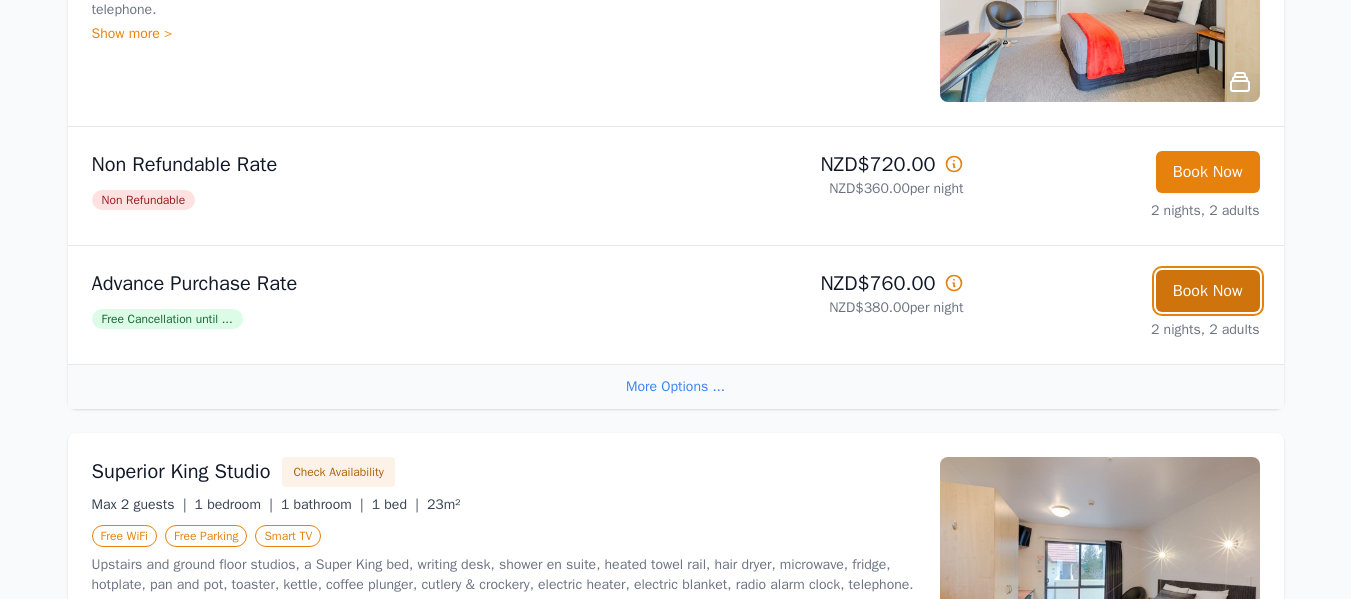 click on "Book Now" at bounding box center [1208, 291] 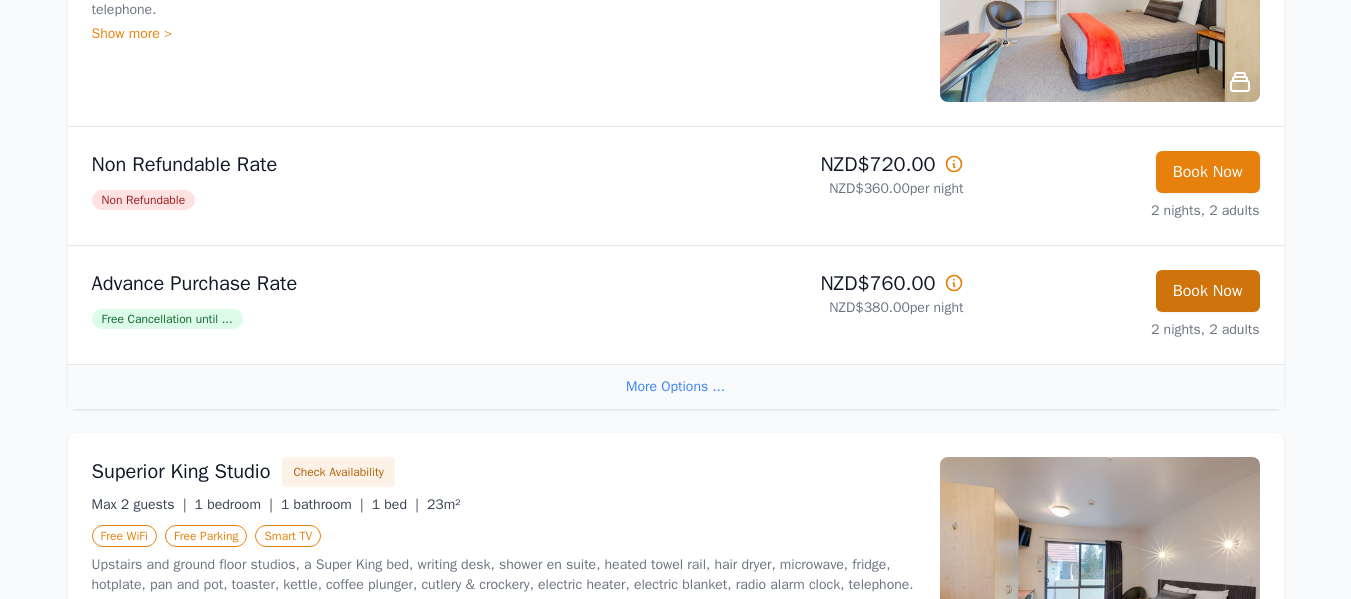scroll, scrollTop: 96, scrollLeft: 0, axis: vertical 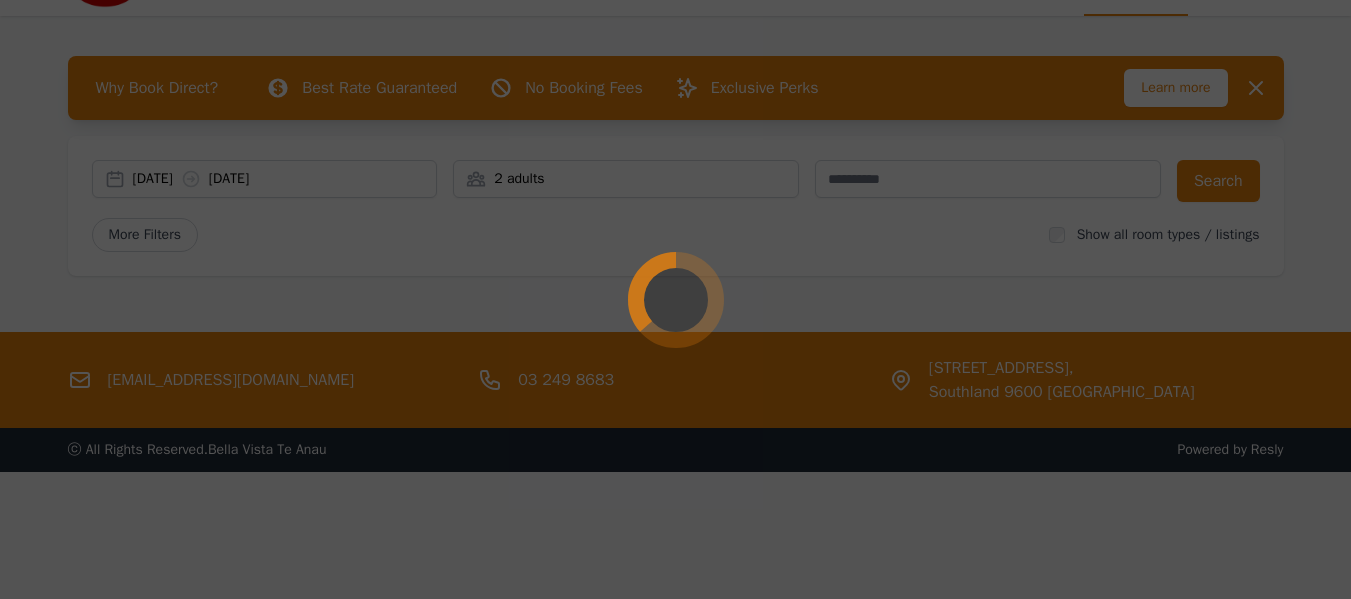 select on "**" 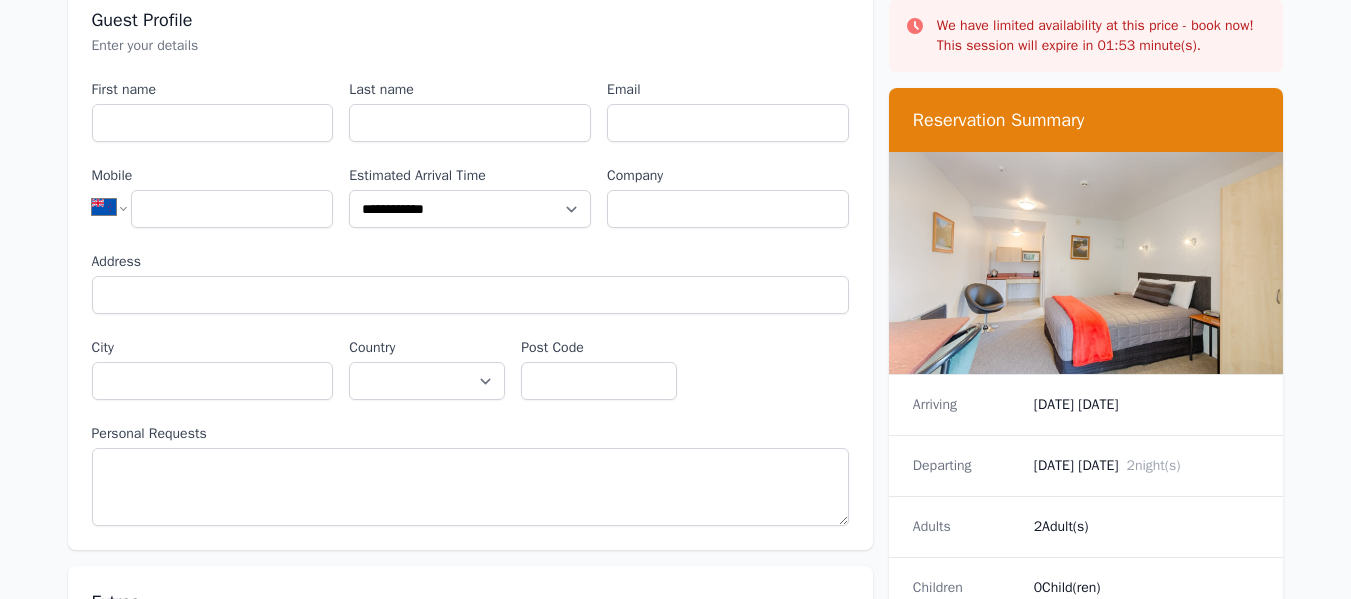 scroll, scrollTop: 100, scrollLeft: 0, axis: vertical 